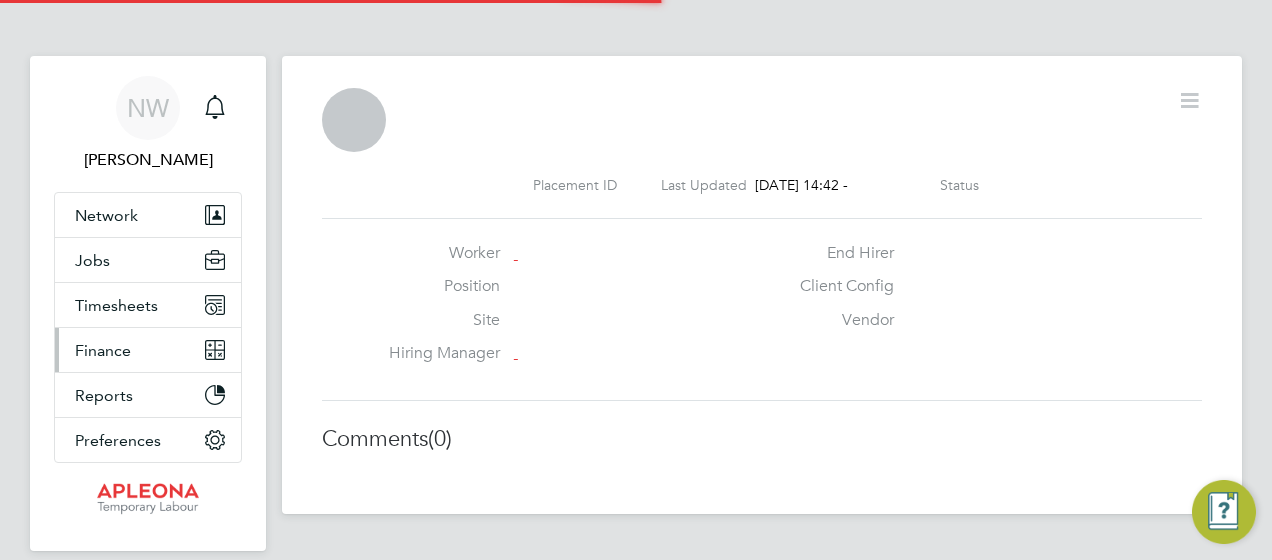 scroll, scrollTop: 0, scrollLeft: 0, axis: both 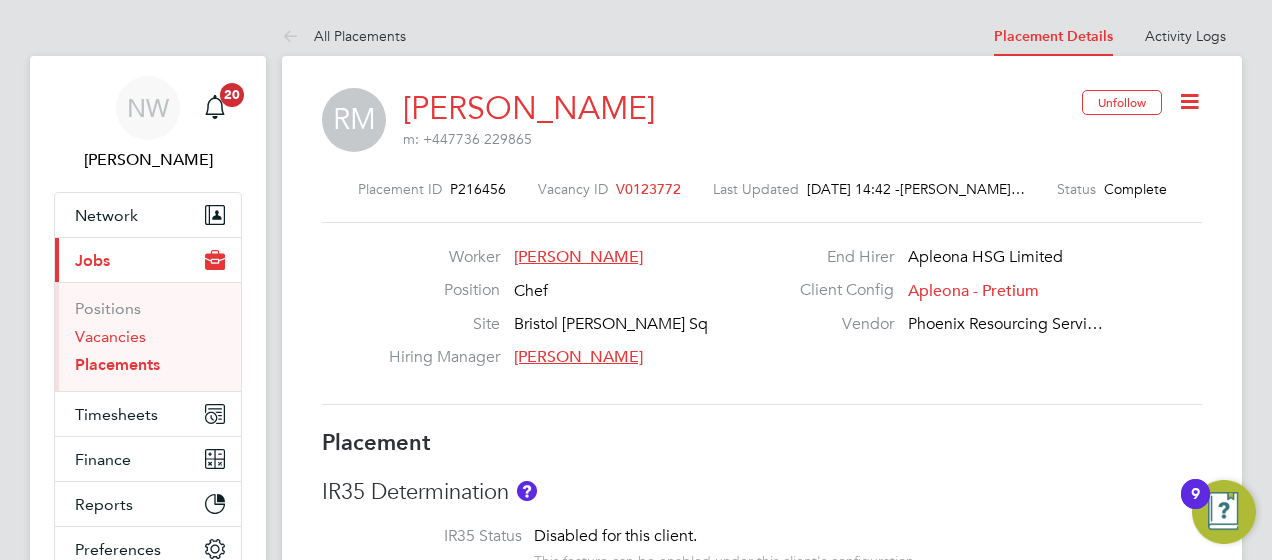 click on "Vacancies" at bounding box center [110, 336] 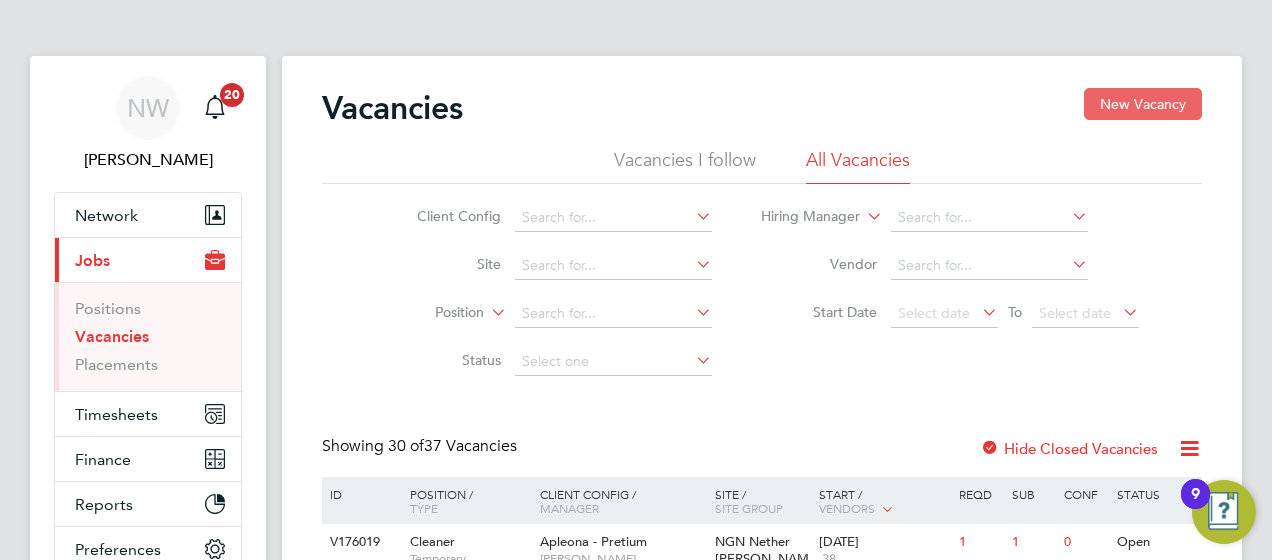 click on "New Vacancy" 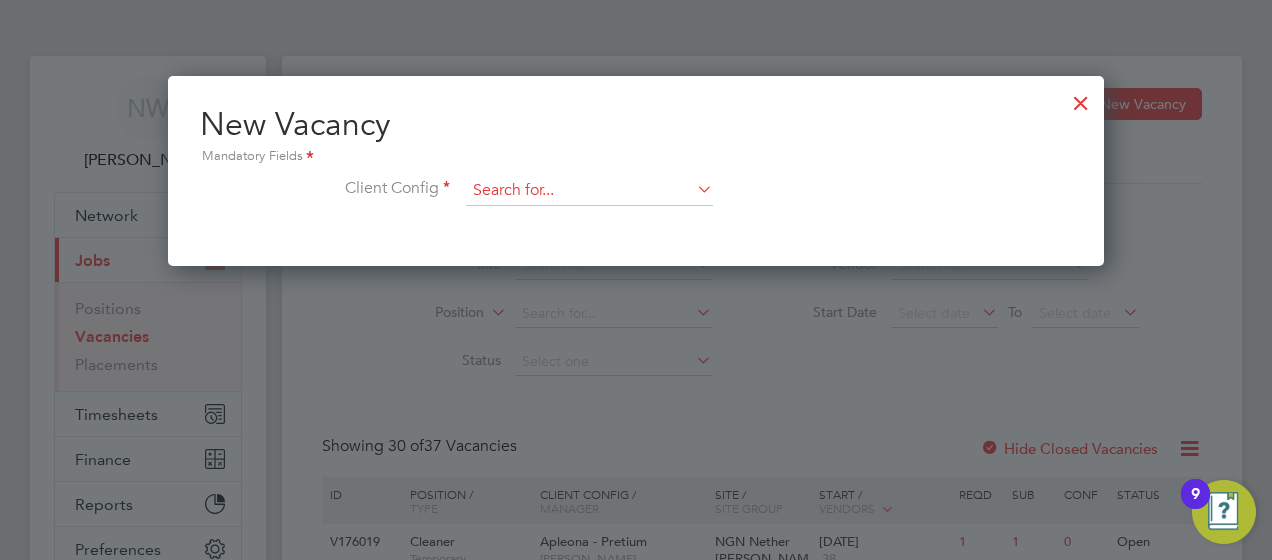 click at bounding box center [589, 191] 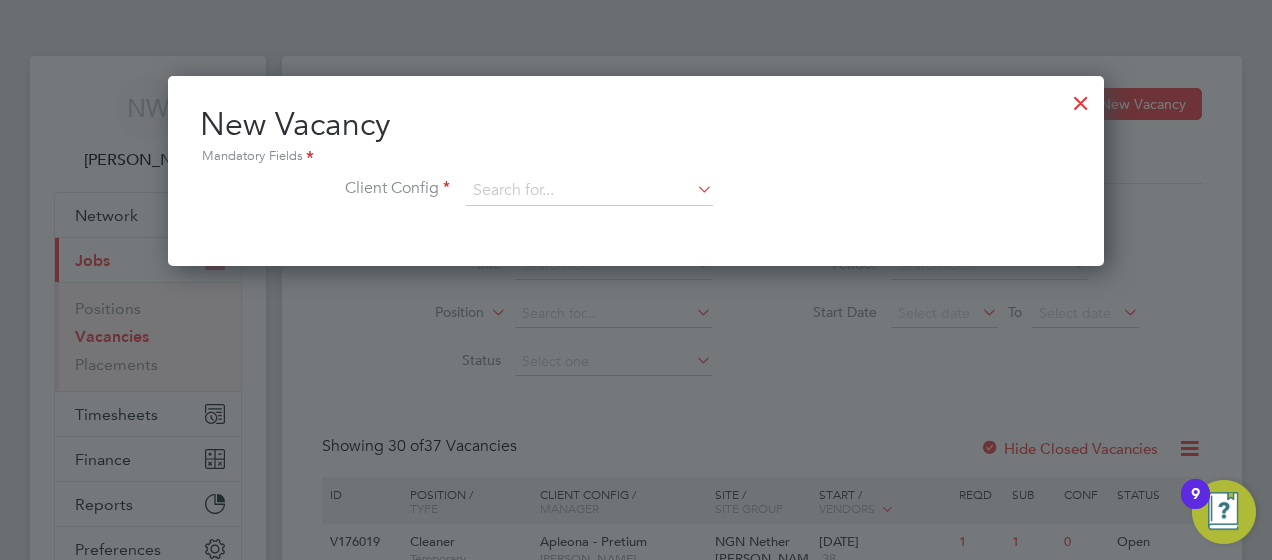 click on "Apleona - Pretium" 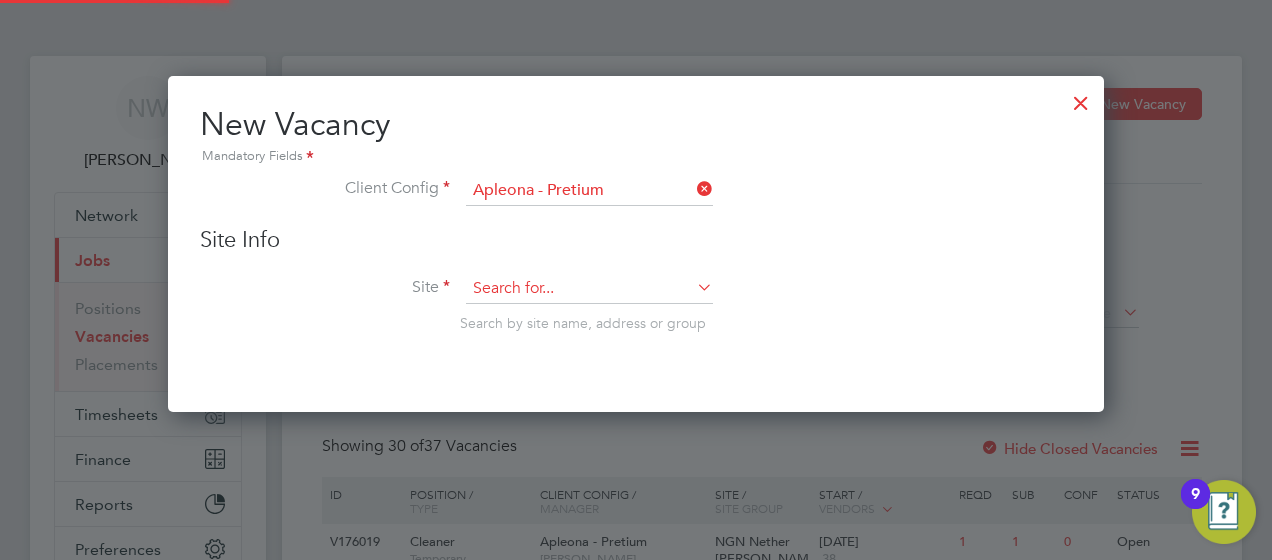 click at bounding box center [589, 289] 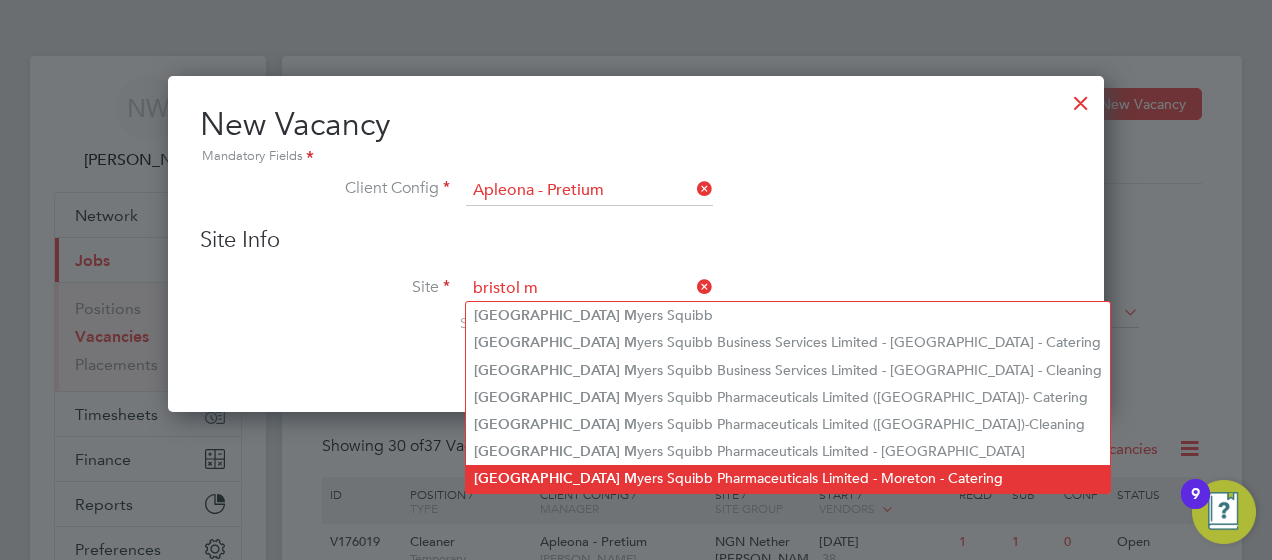 click on "Bristol   M yers Squibb Pharmaceuticals Limited - Moreton - Catering" 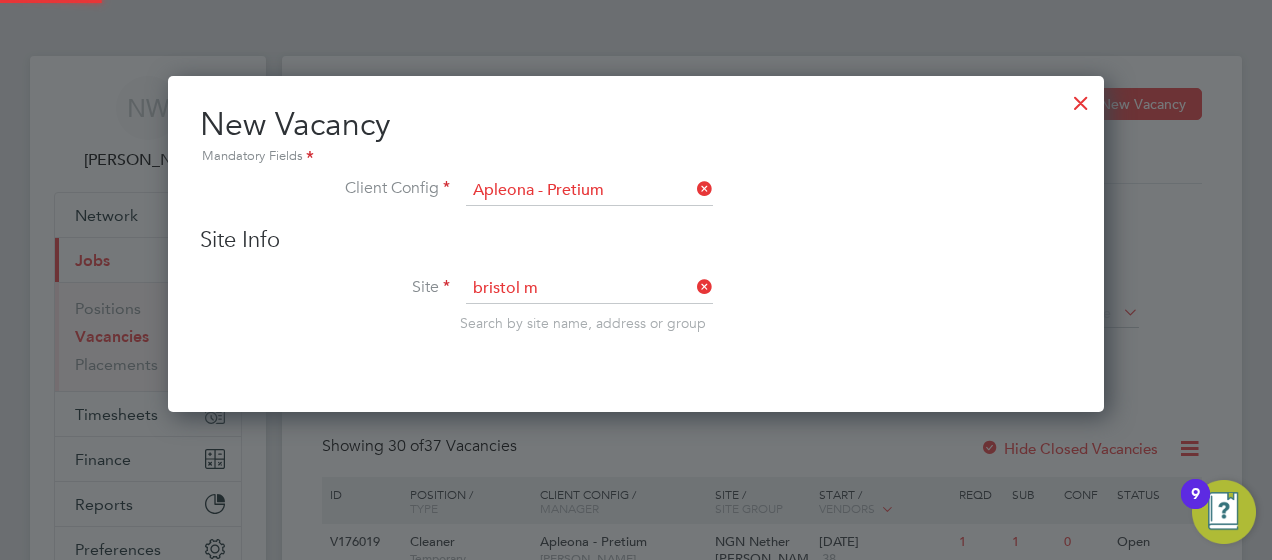 type on "Bristol [PERSON_NAME] Squibb Pharmaceuticals Limited - Moreton - Catering" 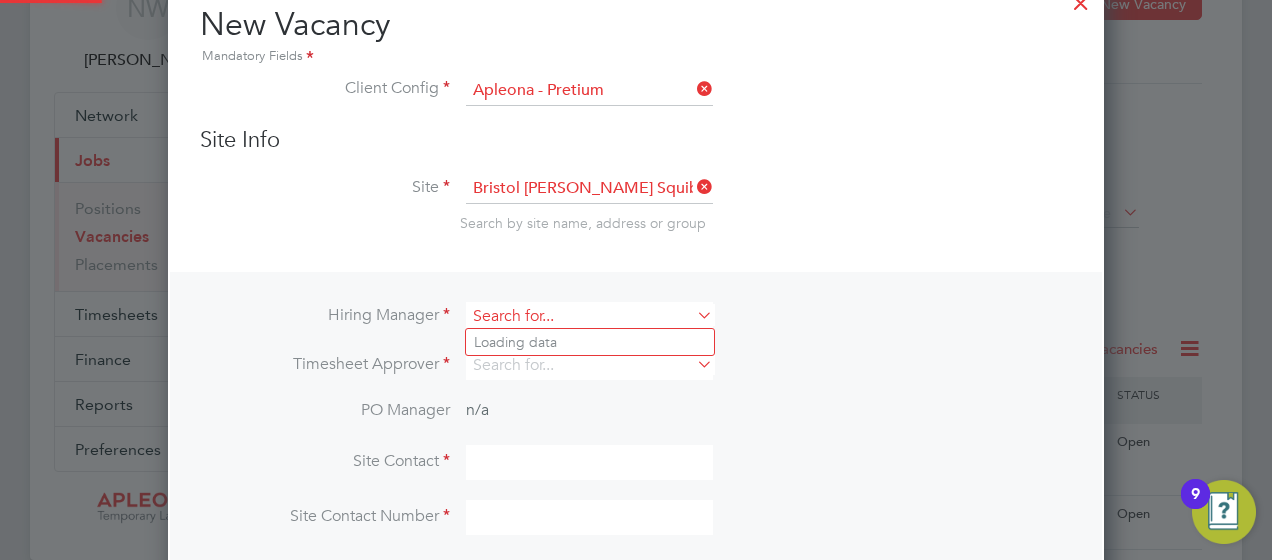click at bounding box center [589, 316] 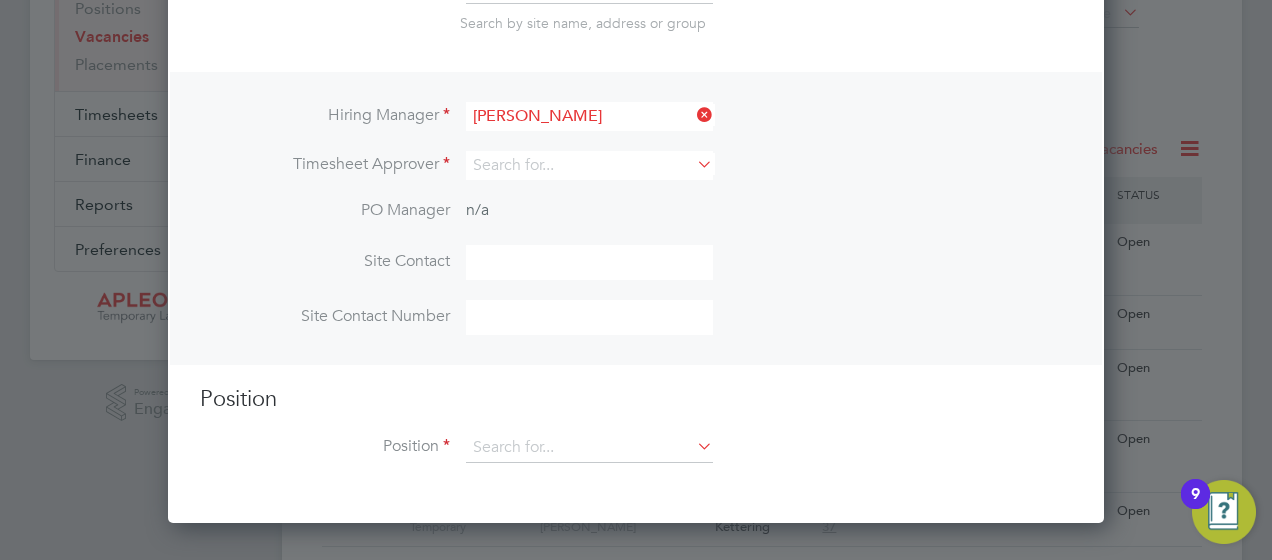 click on "[PERSON_NAME]" 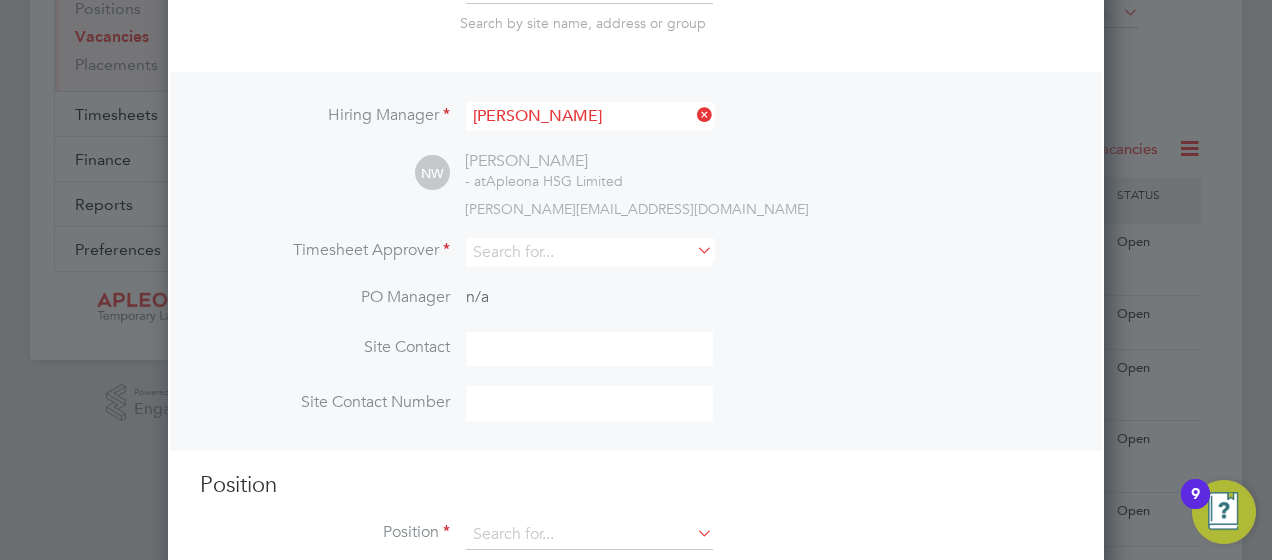 click at bounding box center [589, 349] 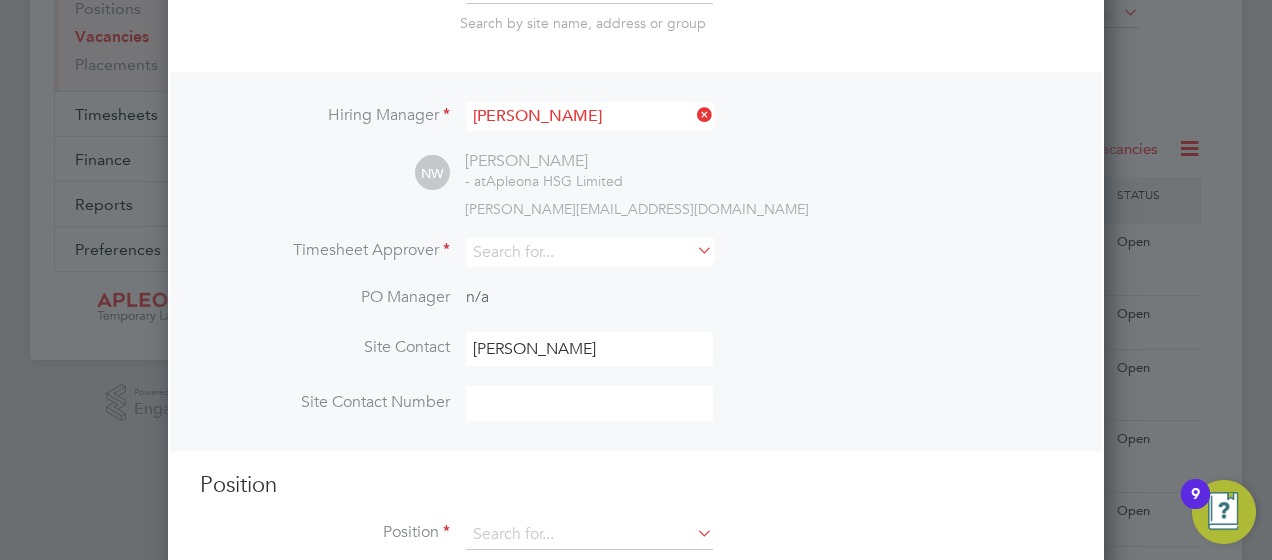 type on "[PERSON_NAME]" 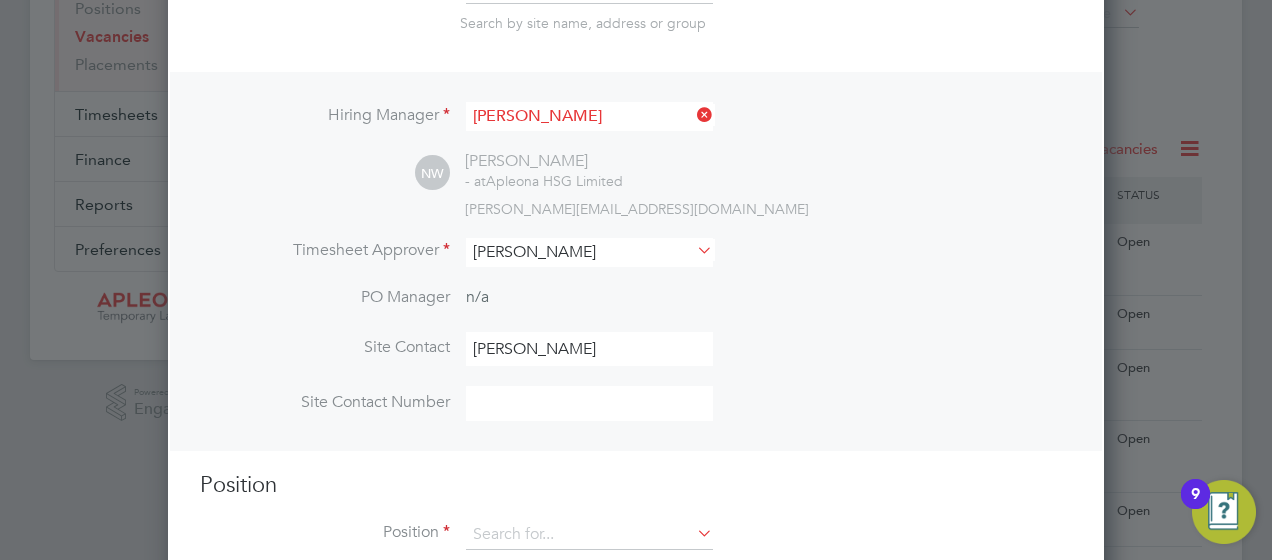 type on "1515521750" 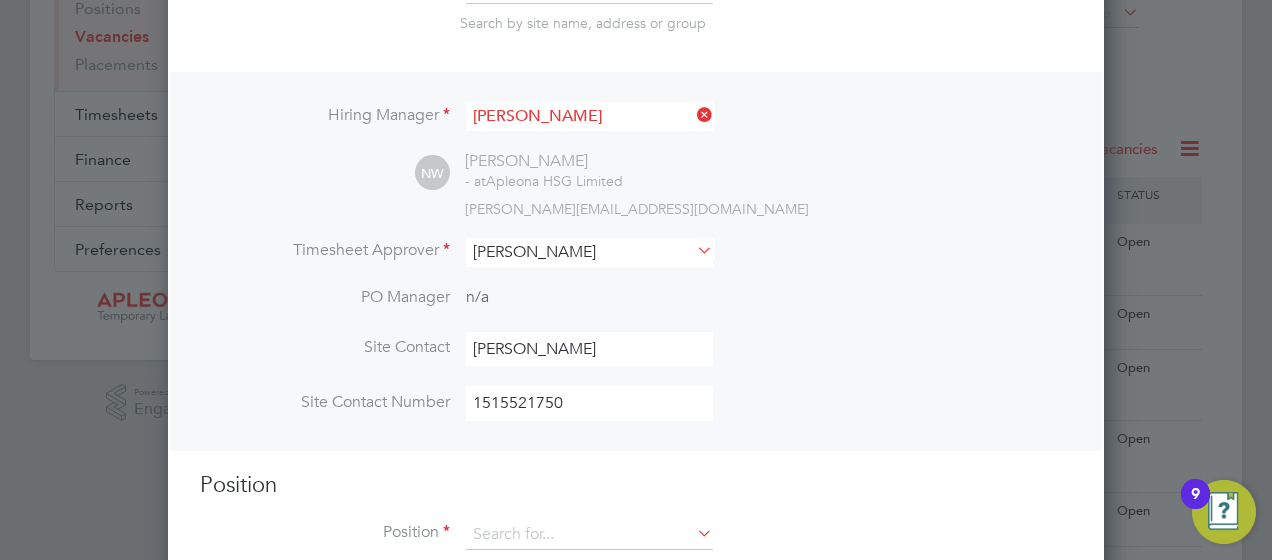 type on "Chef" 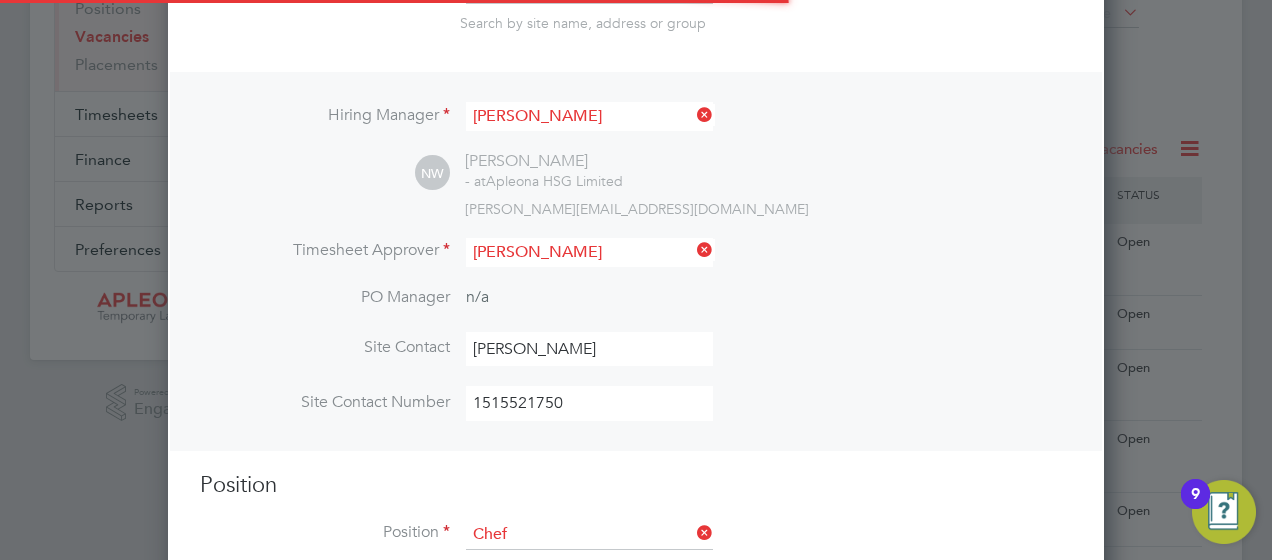 type 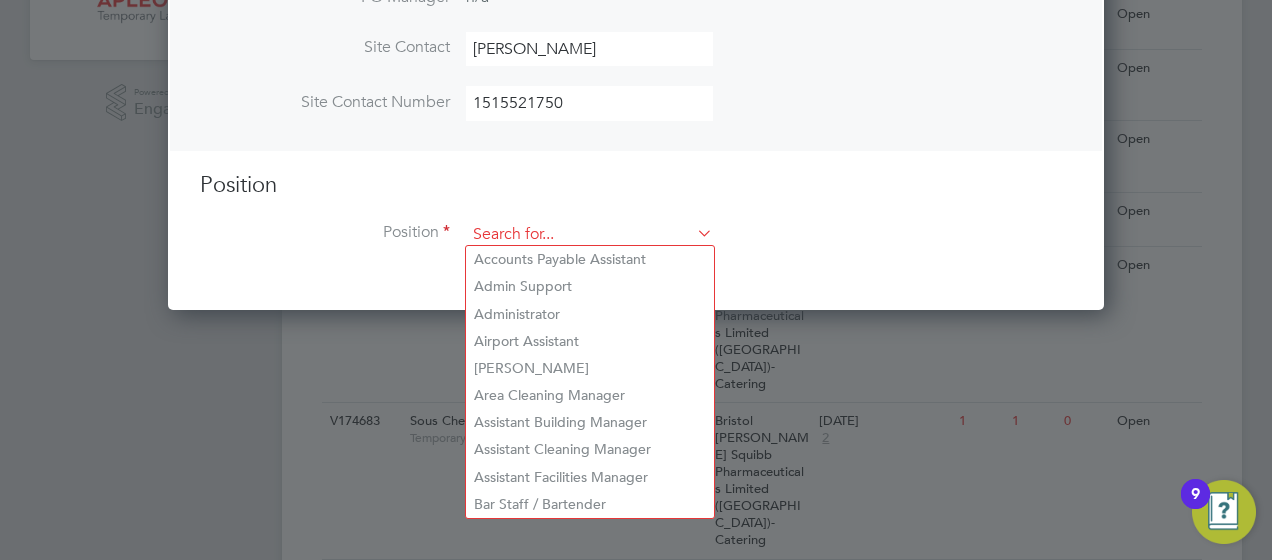 click at bounding box center [589, 235] 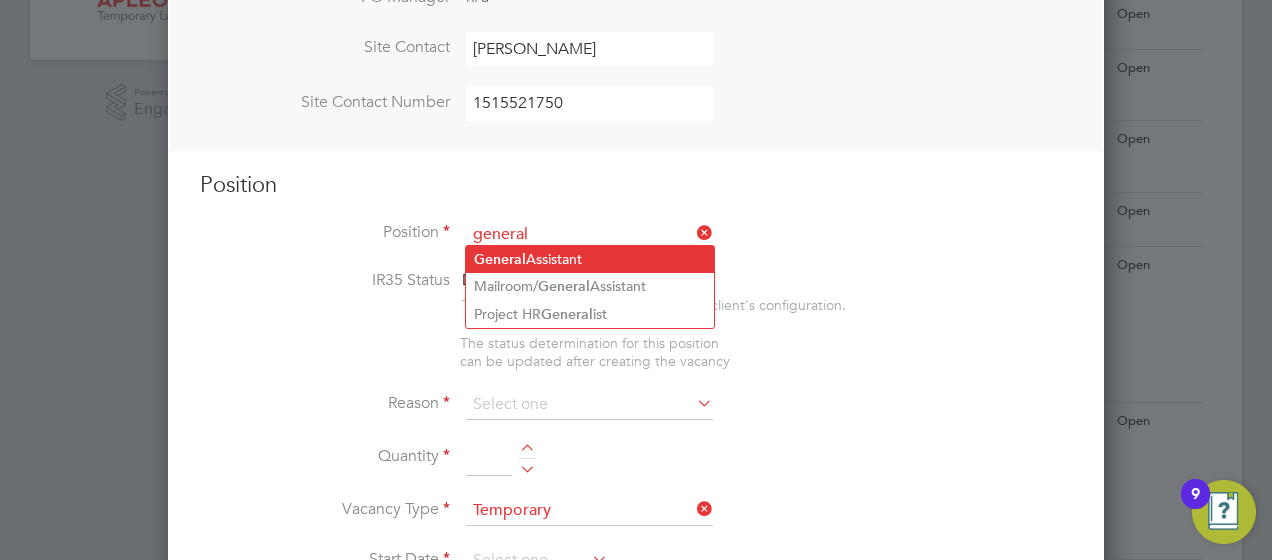 click on "General  Assistant" 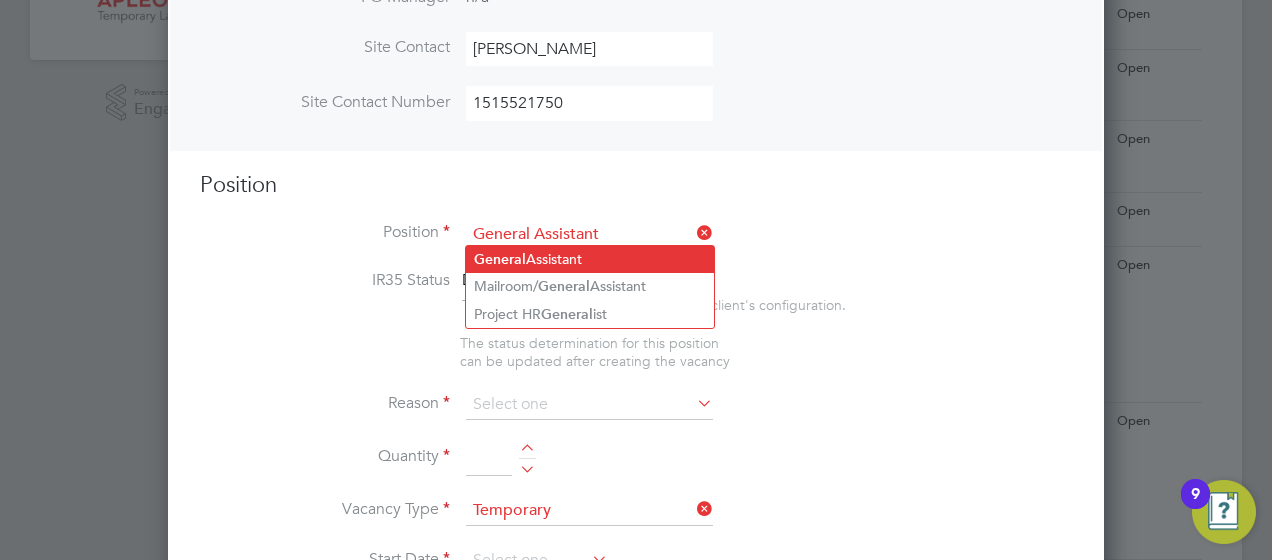 type on "Must be a good communicator and physically fit
Must have own PPE
Good reading and writing skills
Must be clean and presentable at all times
Able to work on own initiative" 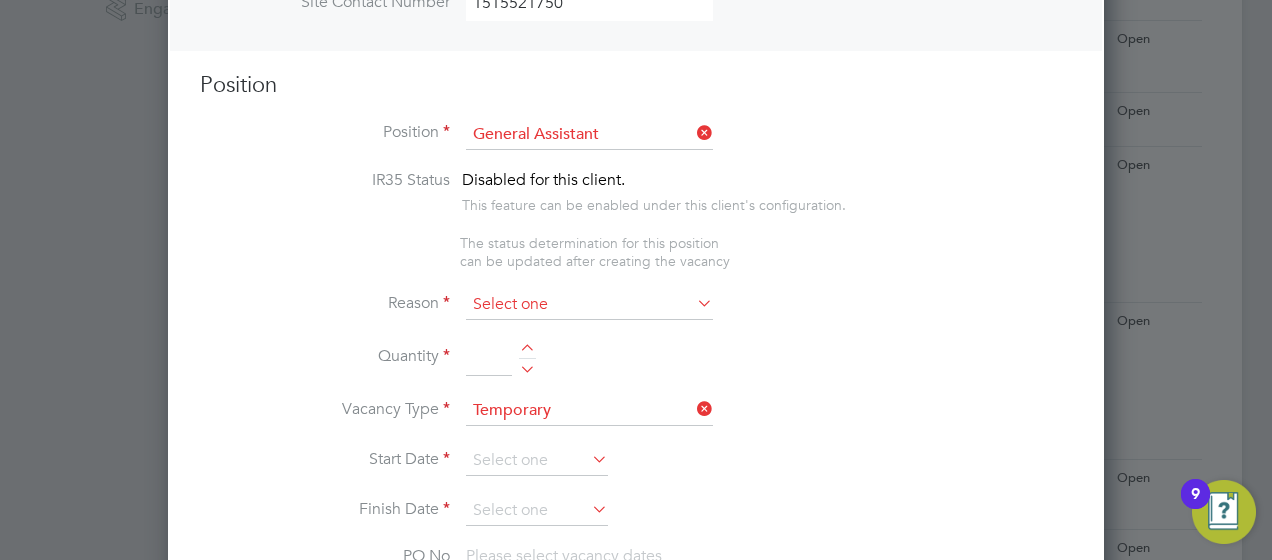 click at bounding box center (589, 305) 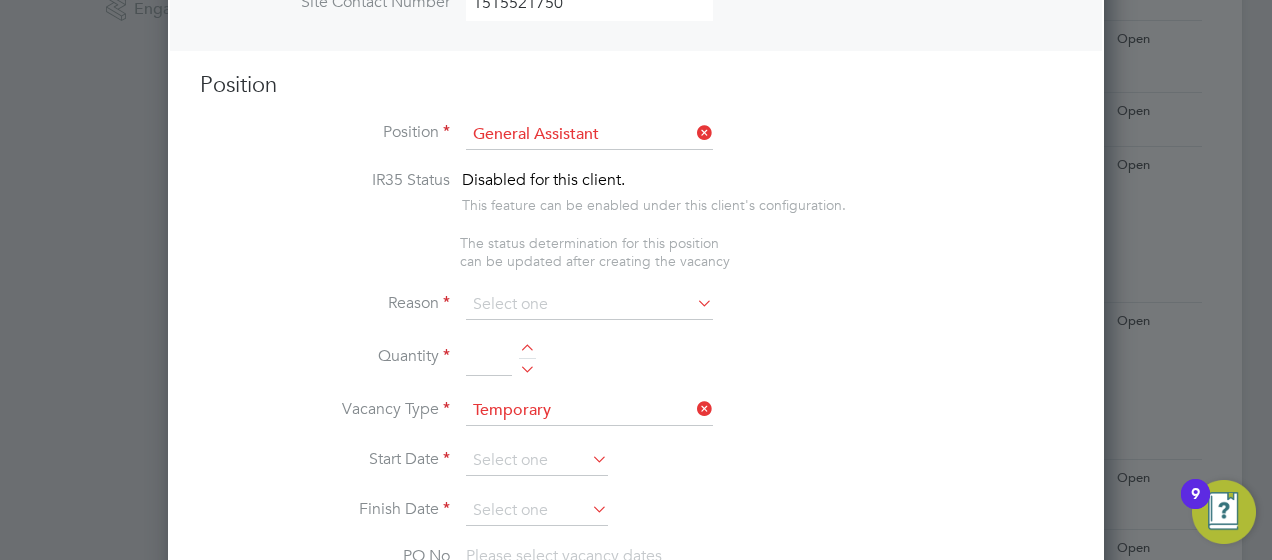 click on "Holiday" 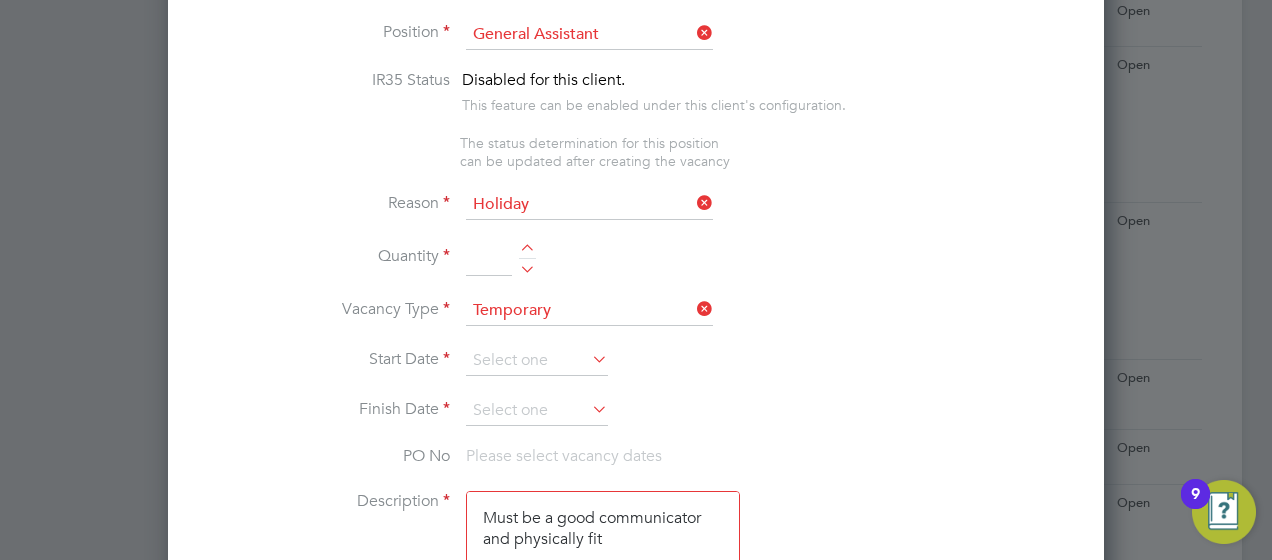 click at bounding box center (489, 258) 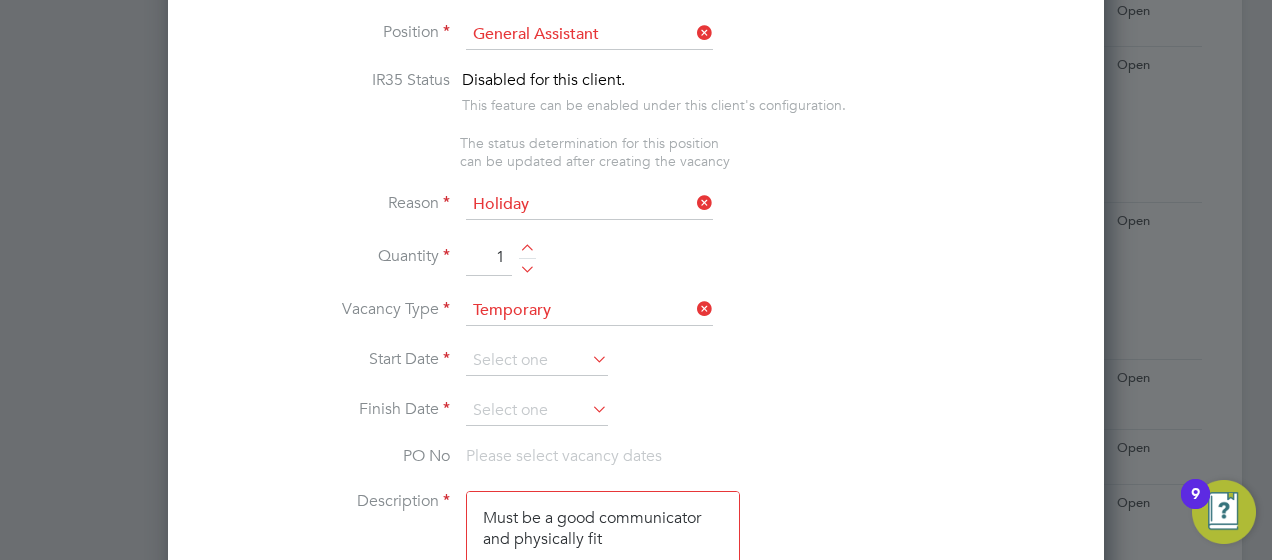 type on "[PERSON_NAME]" 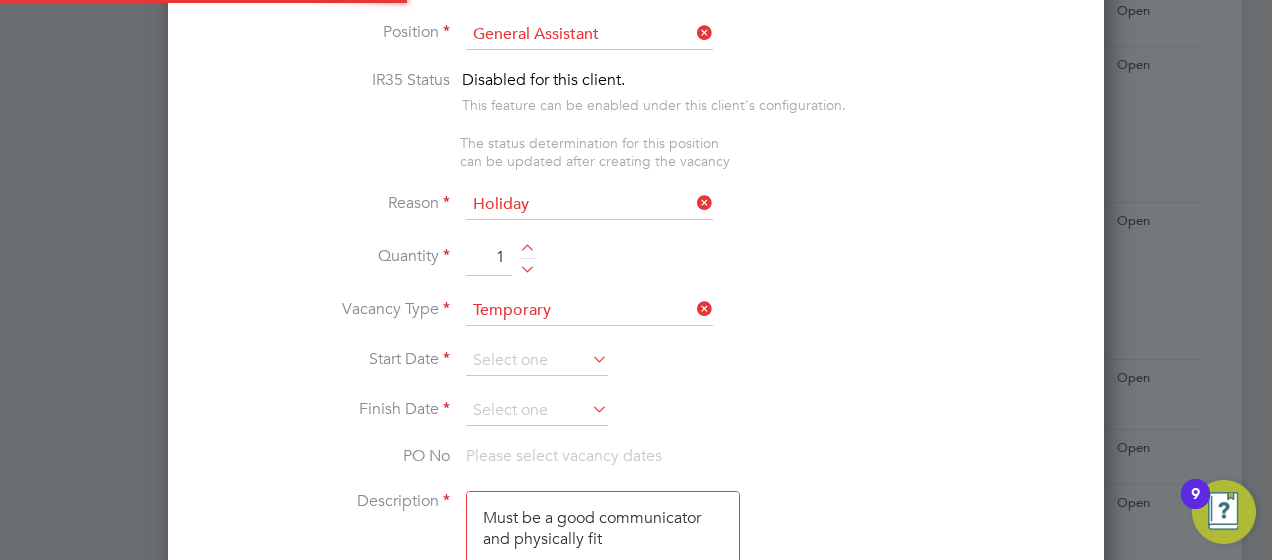 type 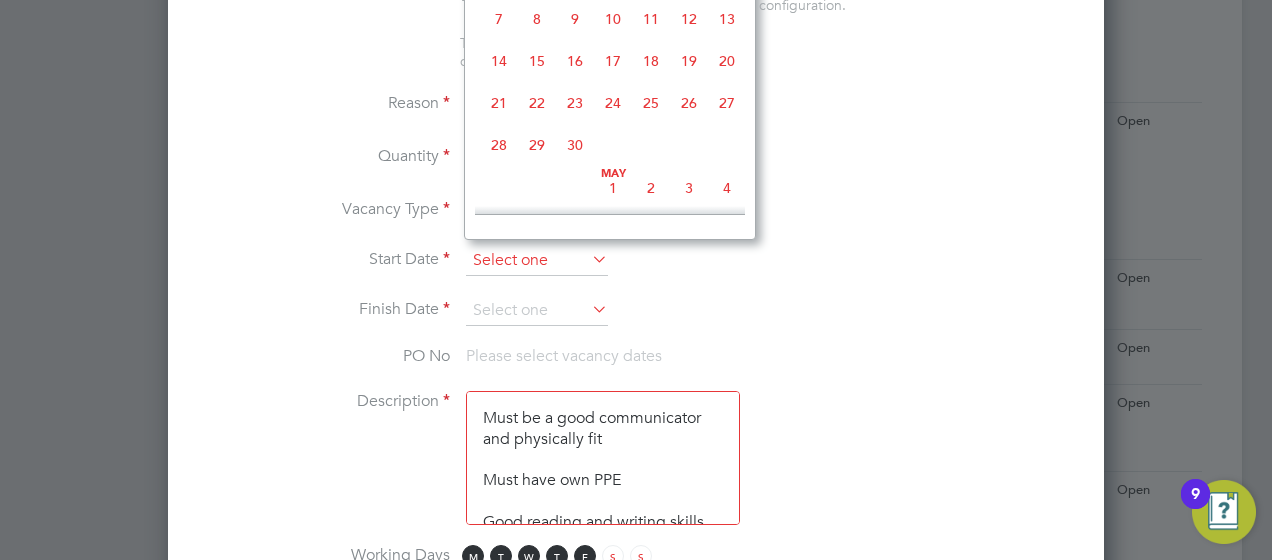 click at bounding box center [537, 261] 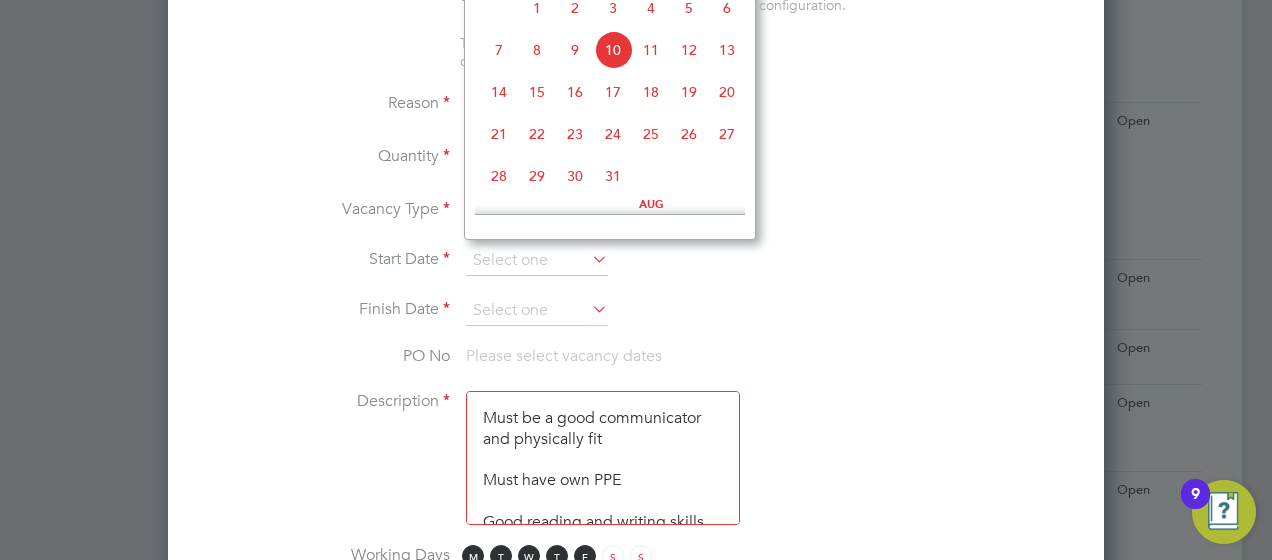 click on "18" 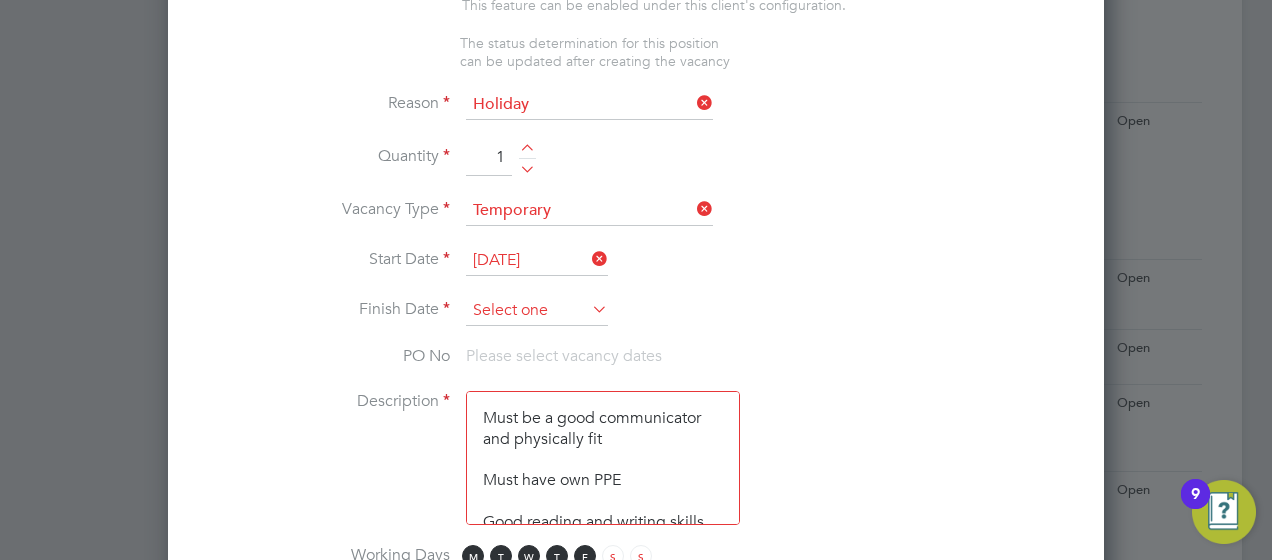 click at bounding box center [537, 311] 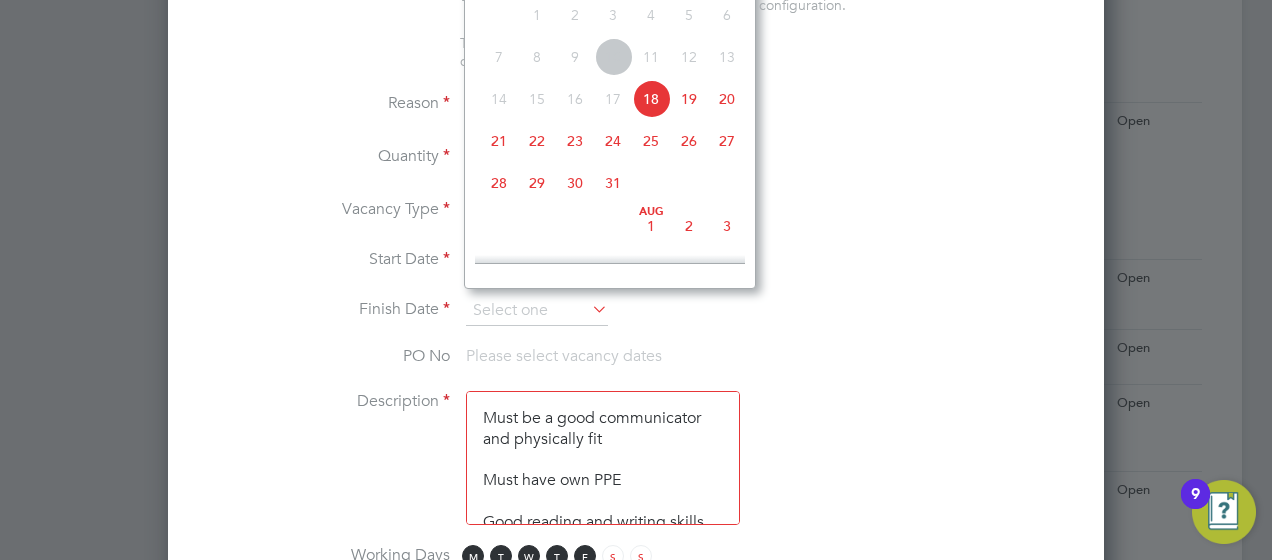 click on "18" 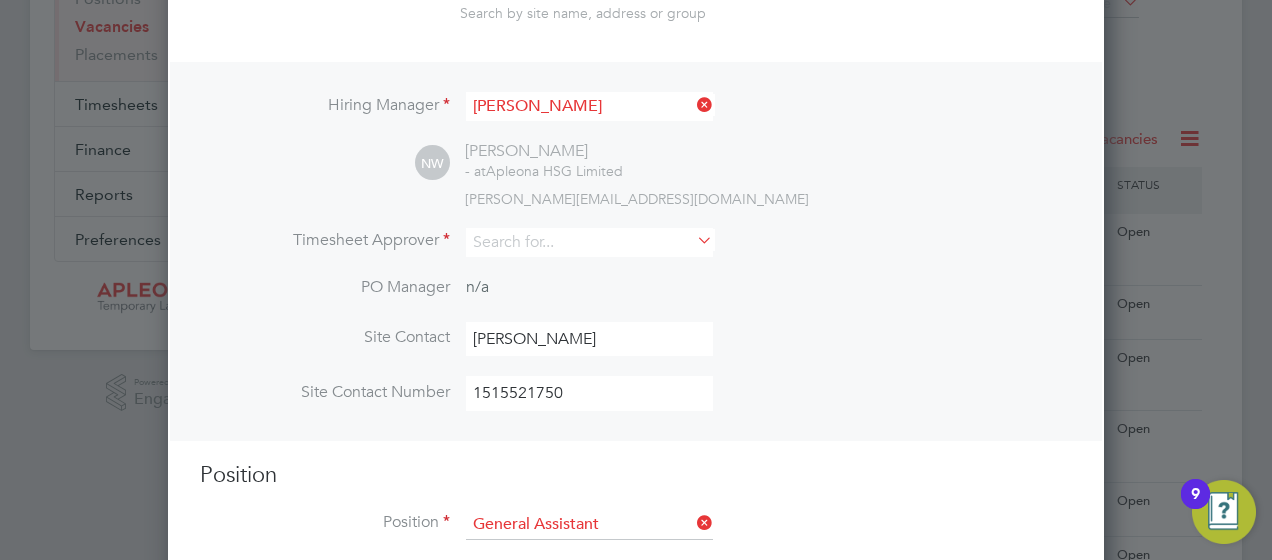 click on "Hiring Manager   [PERSON_NAME] NW [PERSON_NAME] - at  Apleona HSG Limited   [PERSON_NAME][EMAIL_ADDRESS][DOMAIN_NAME] Timesheet Approver   PO Manager   n/a Site Contact   [PERSON_NAME] Site Contact Number   [PHONE_NUMBER]" at bounding box center [636, 251] 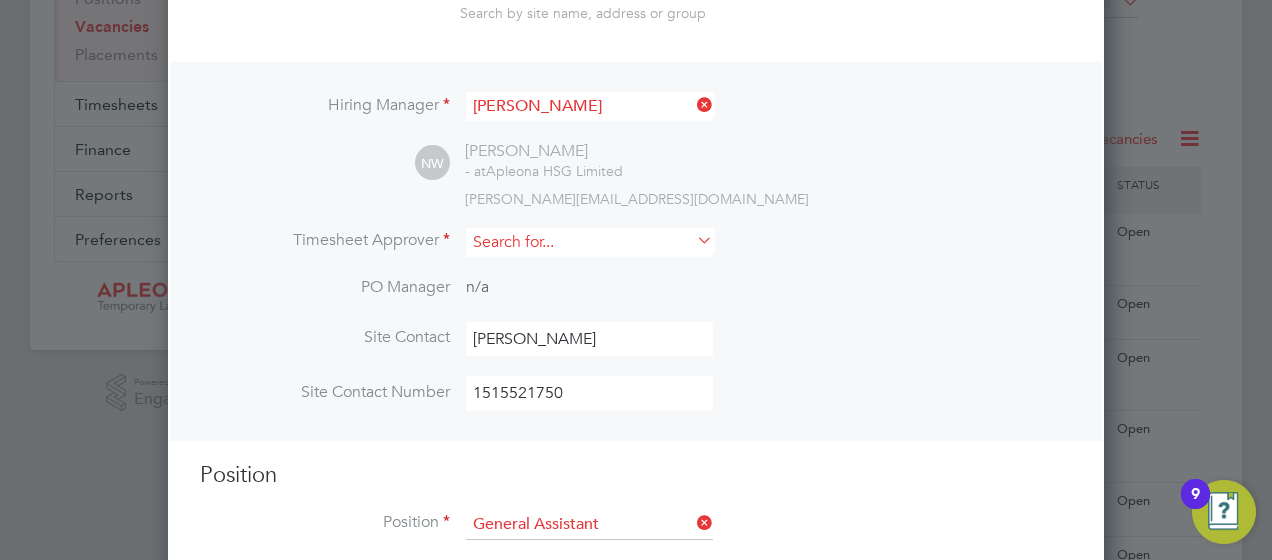 click at bounding box center (589, 242) 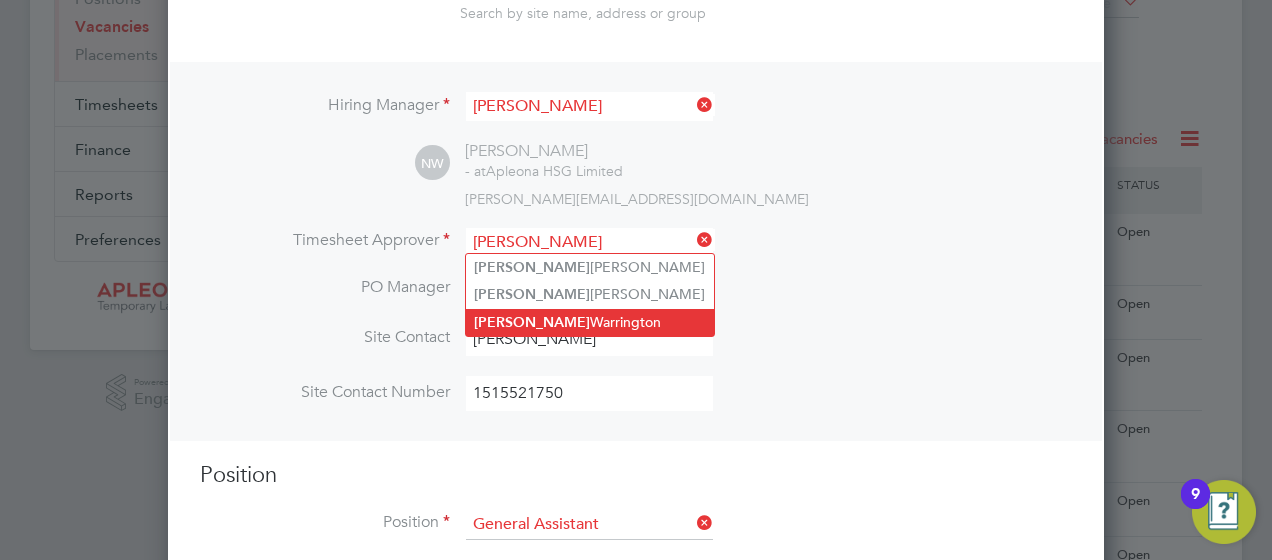 click on "[PERSON_NAME]" 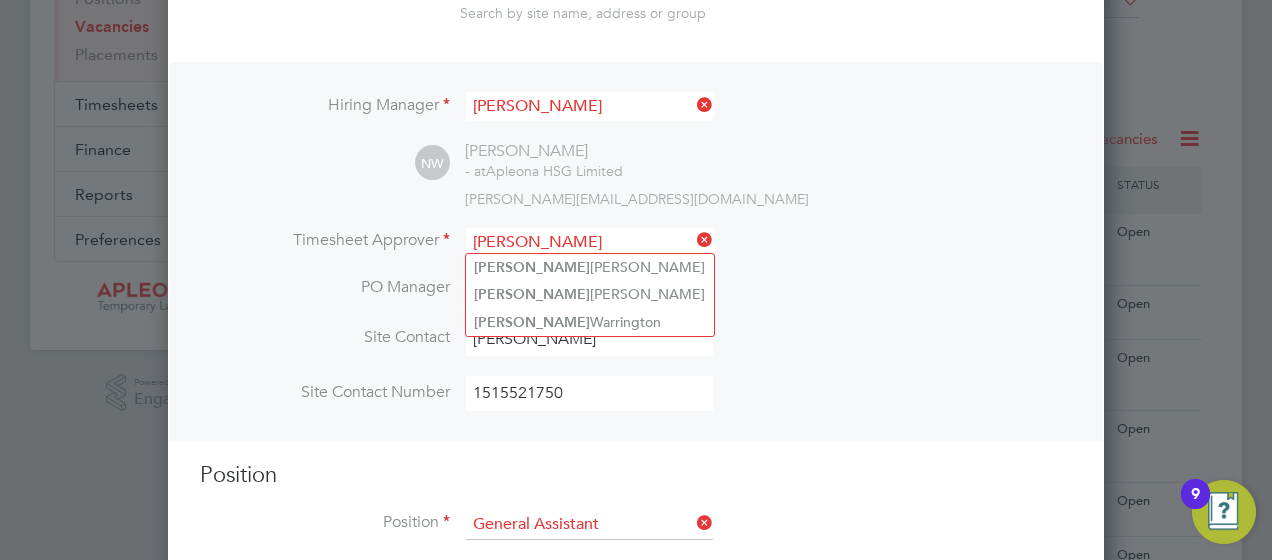 type on "[PERSON_NAME]" 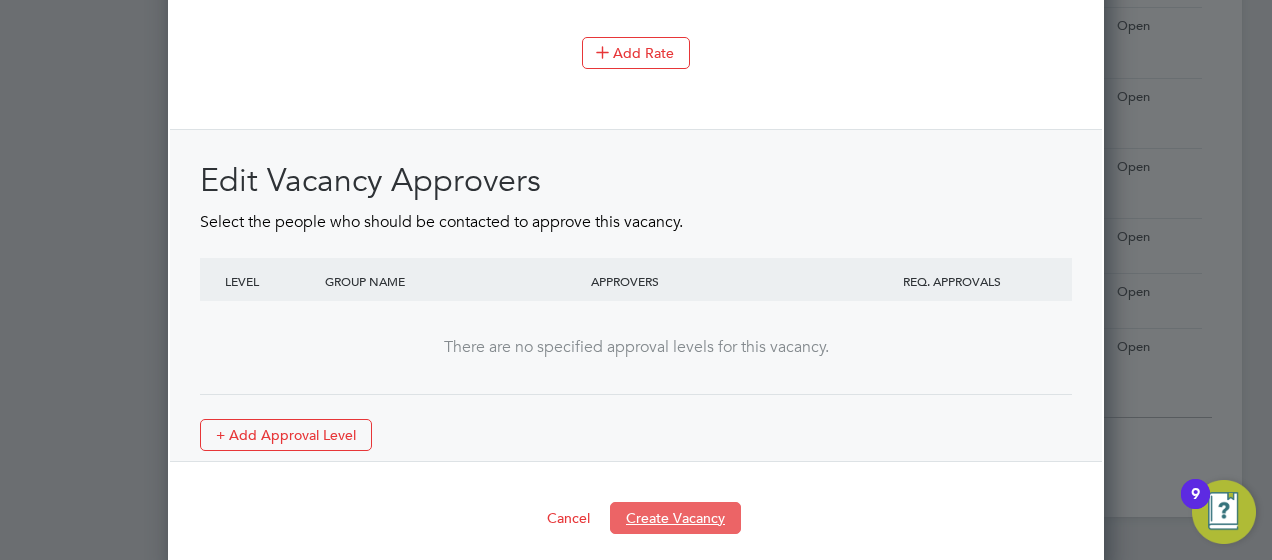 click on "Create Vacancy" at bounding box center [675, 518] 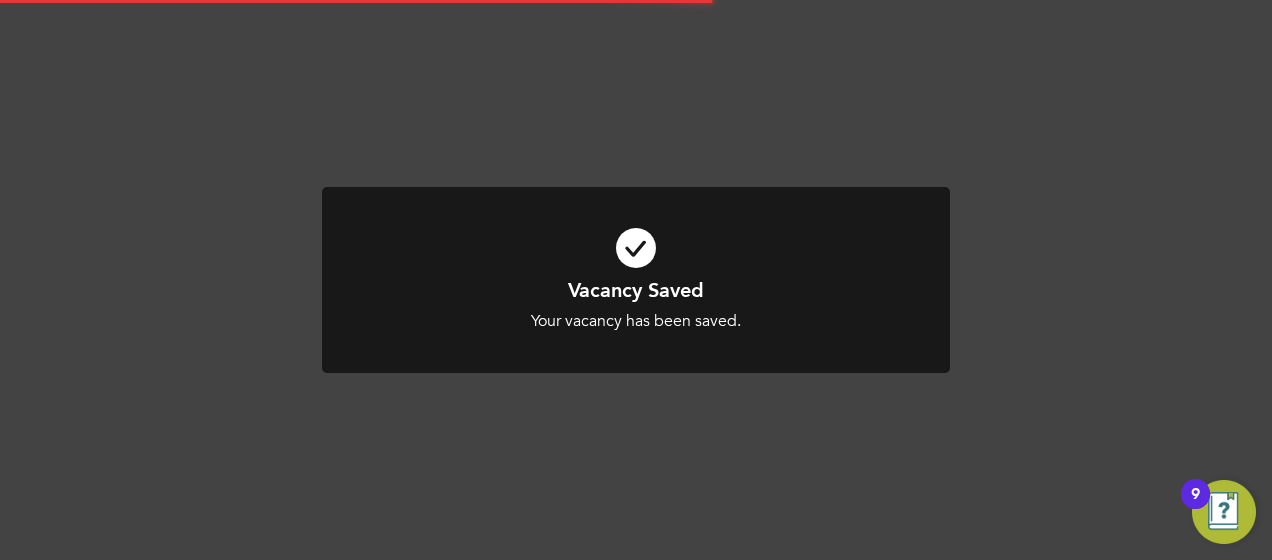 scroll, scrollTop: 840, scrollLeft: 0, axis: vertical 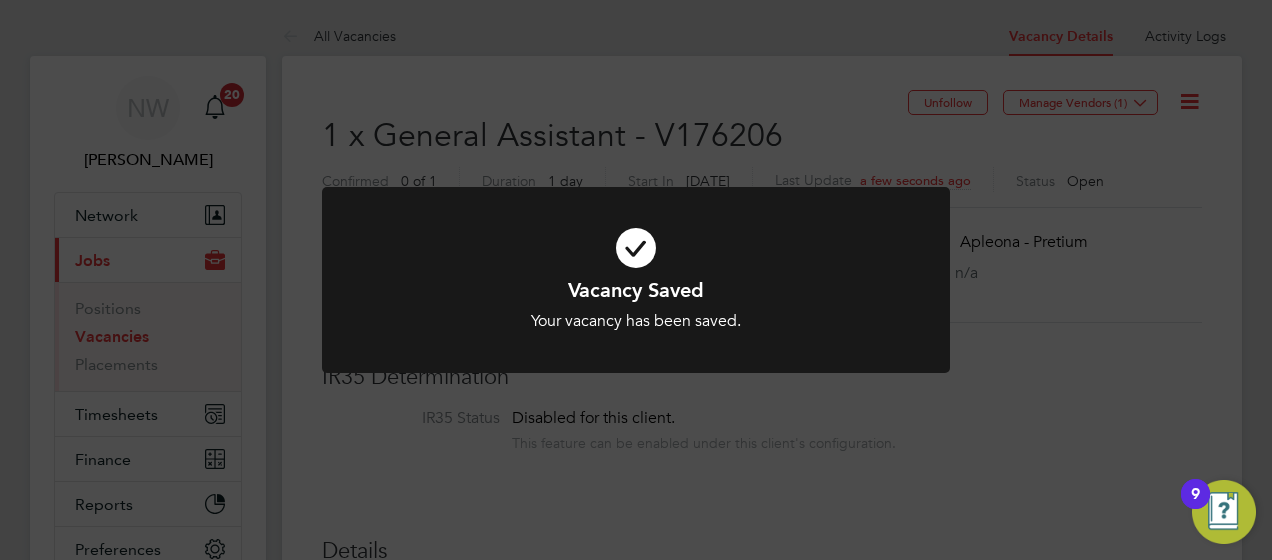 click at bounding box center [636, 280] 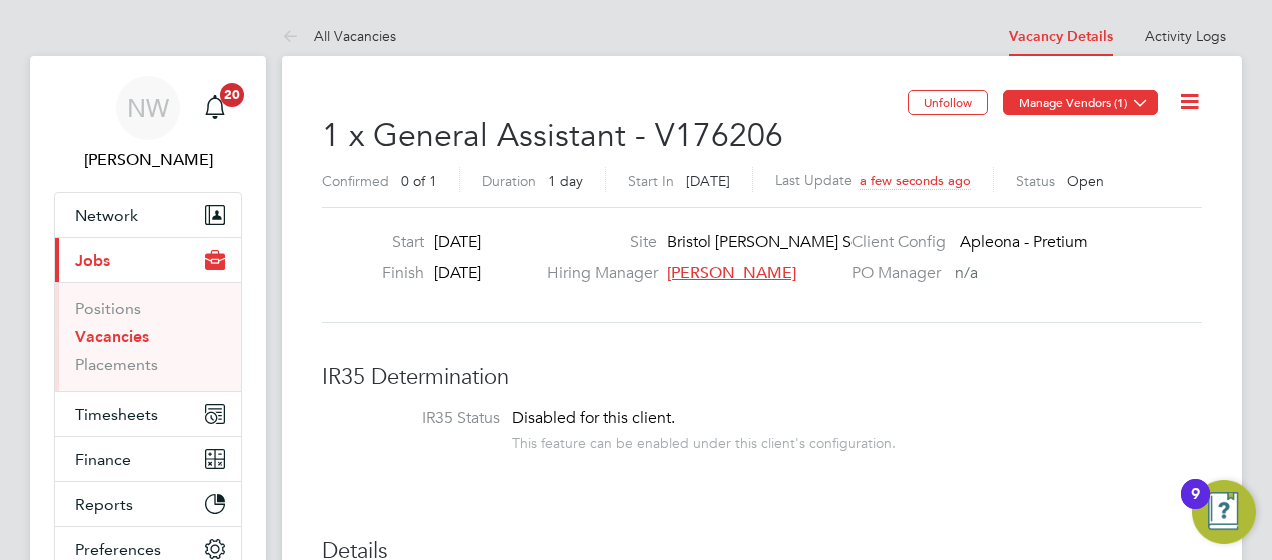 click 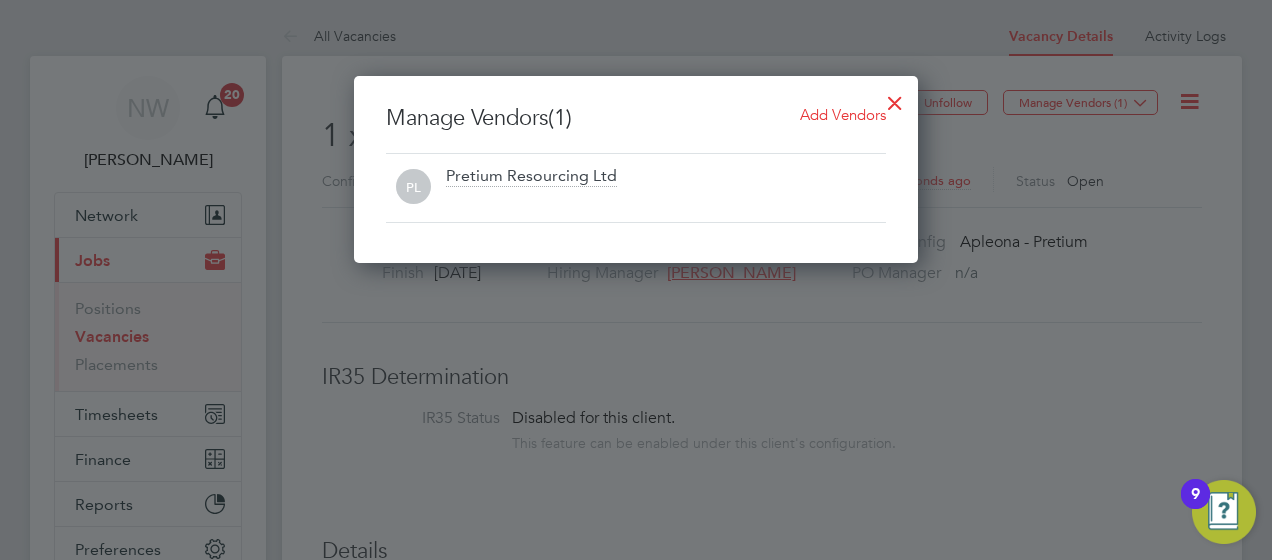 click on "Add Vendors" at bounding box center (843, 114) 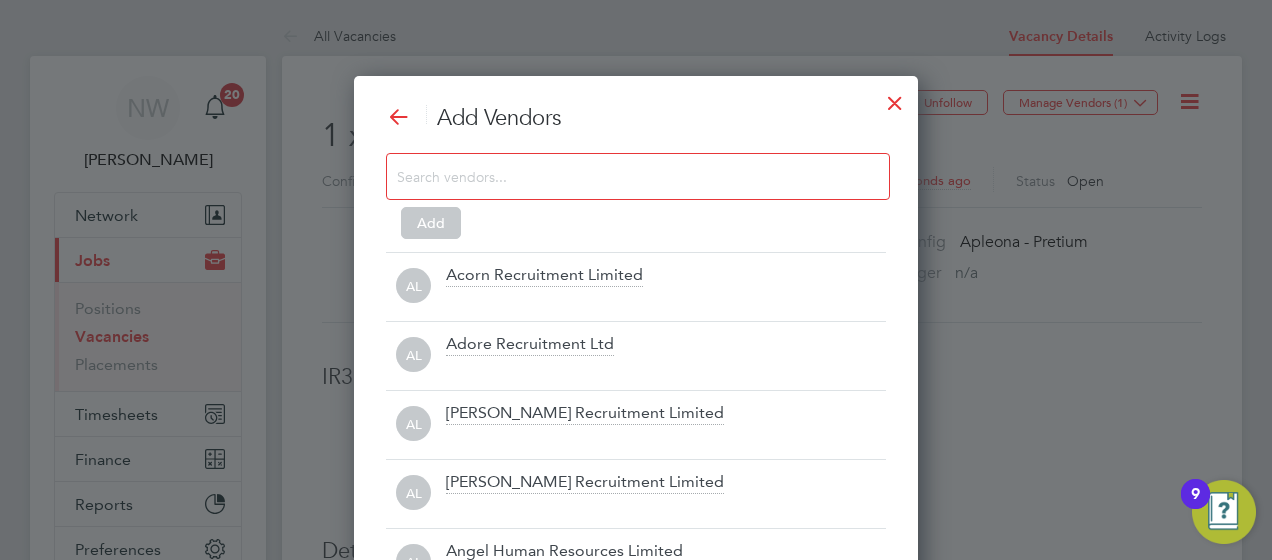 click at bounding box center [622, 176] 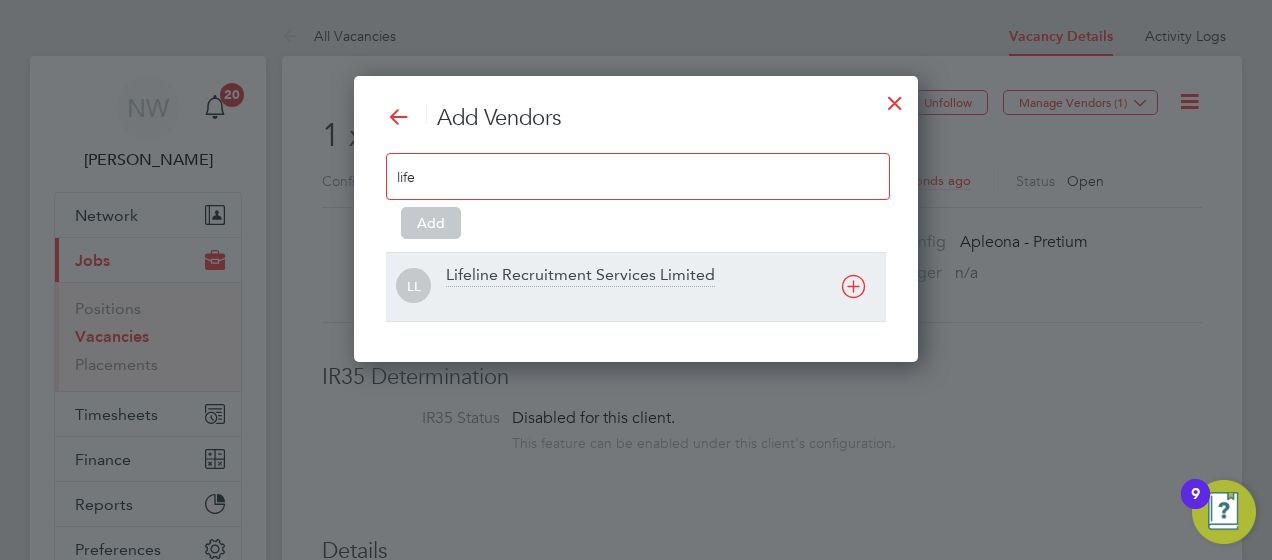 type on "life" 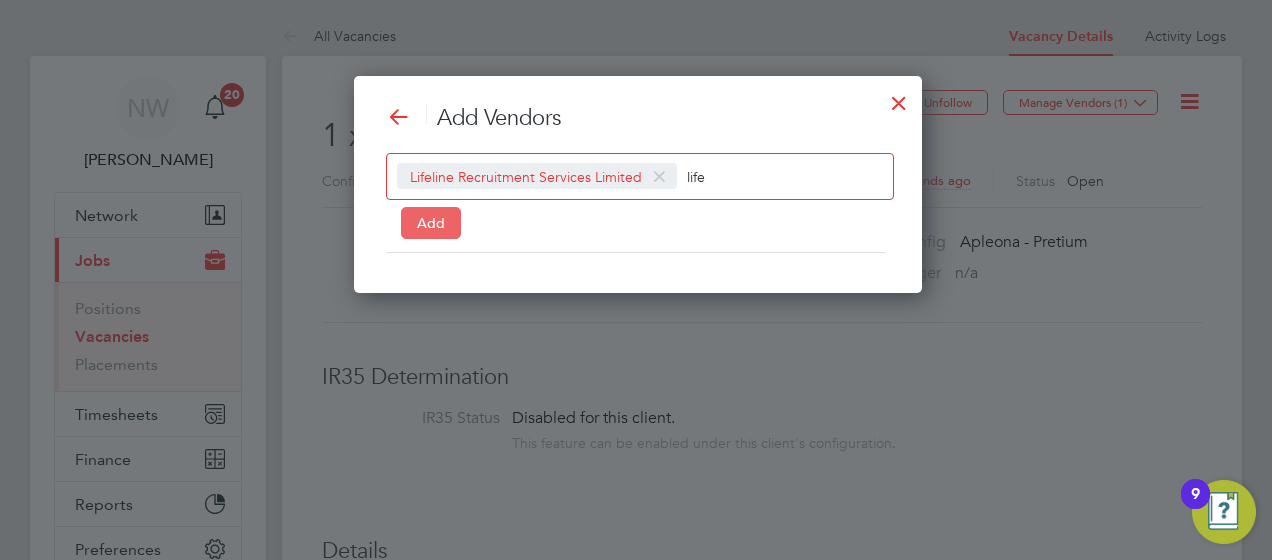 click on "Add" at bounding box center [431, 223] 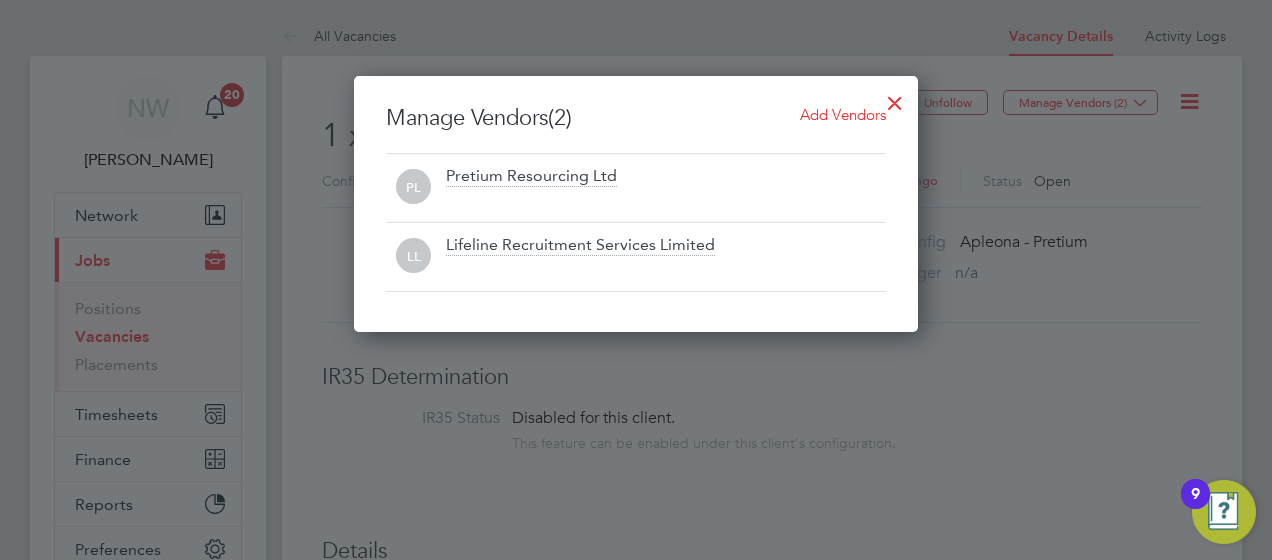 click on "Lifeline Recruitment Services Limited" at bounding box center [580, 246] 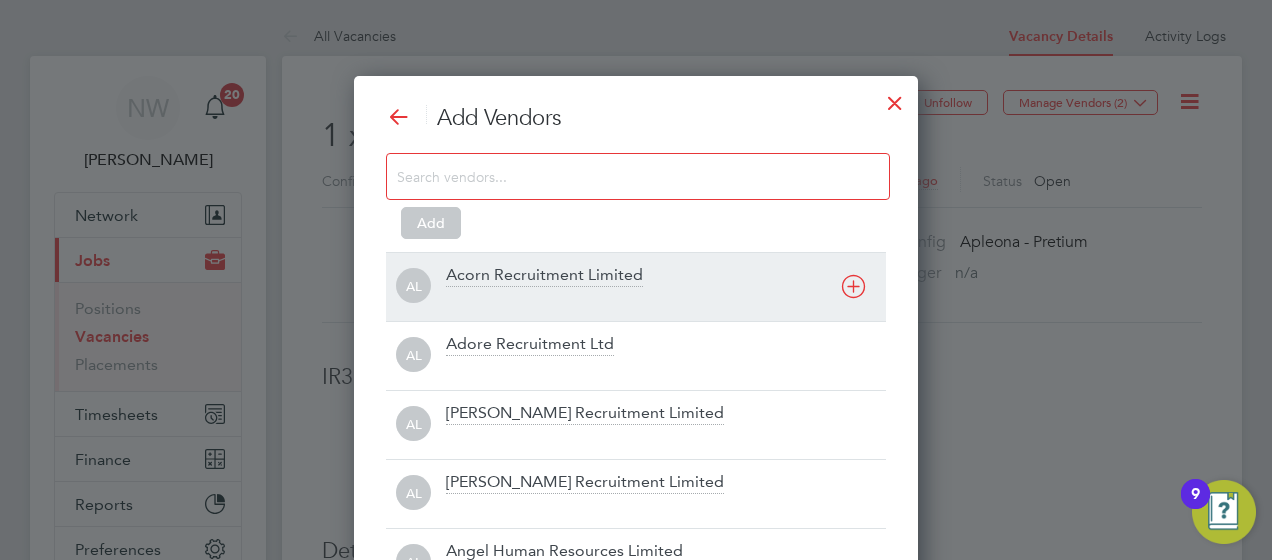 click at bounding box center [858, 286] 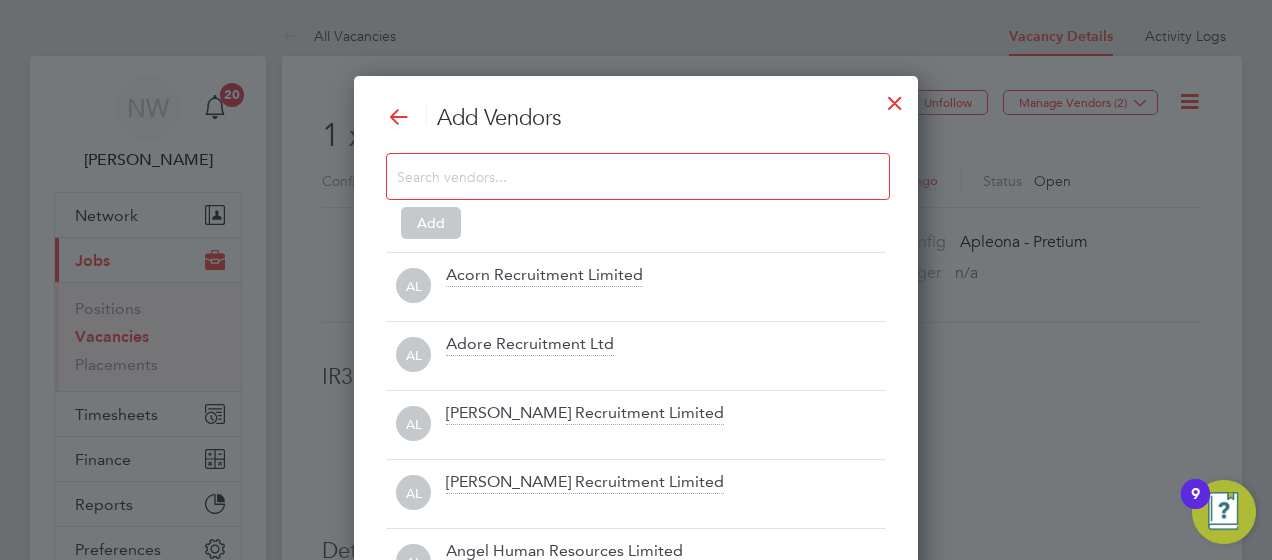 scroll, scrollTop: 10, scrollLeft: 10, axis: both 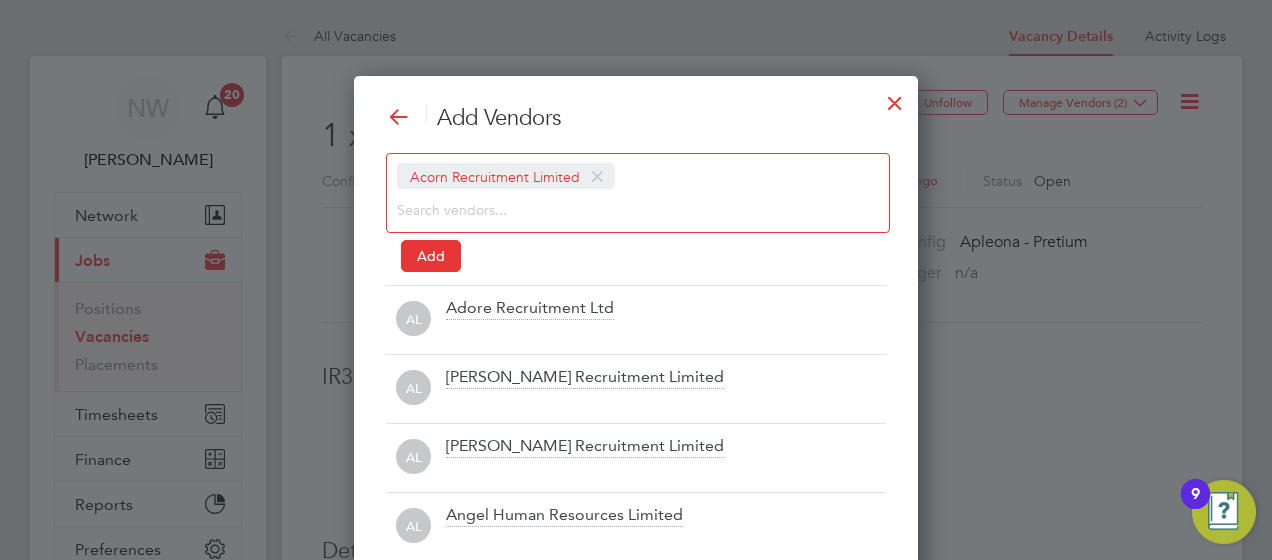 click at bounding box center [895, 98] 